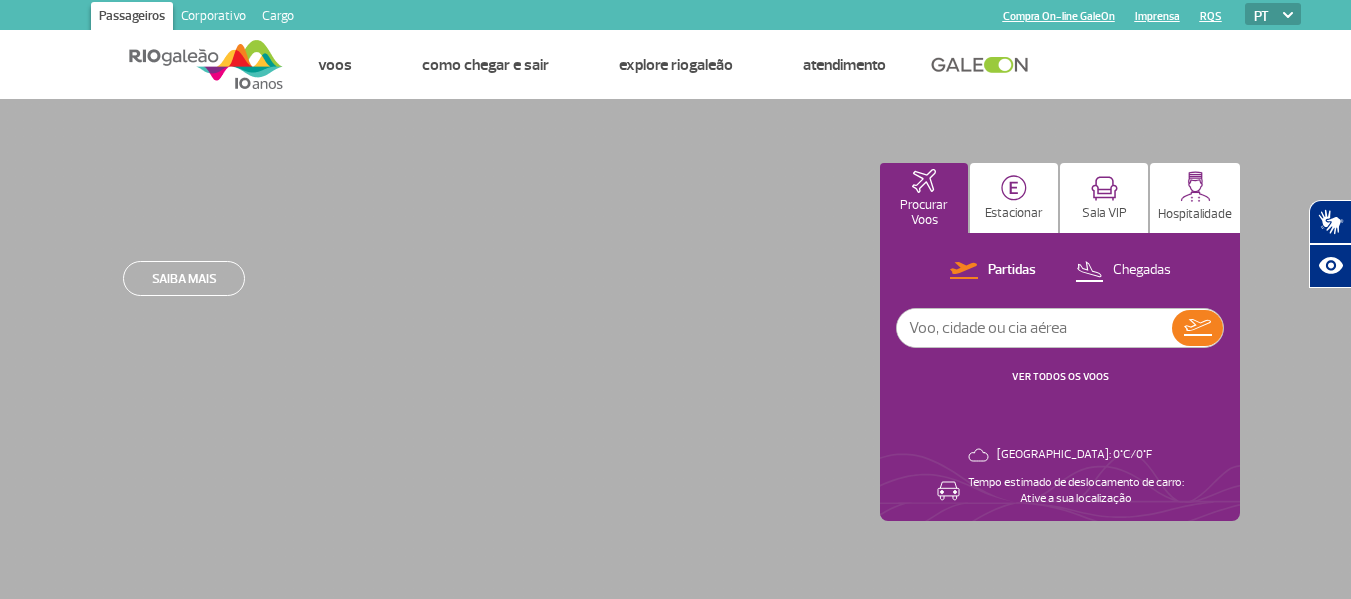 scroll, scrollTop: 0, scrollLeft: 0, axis: both 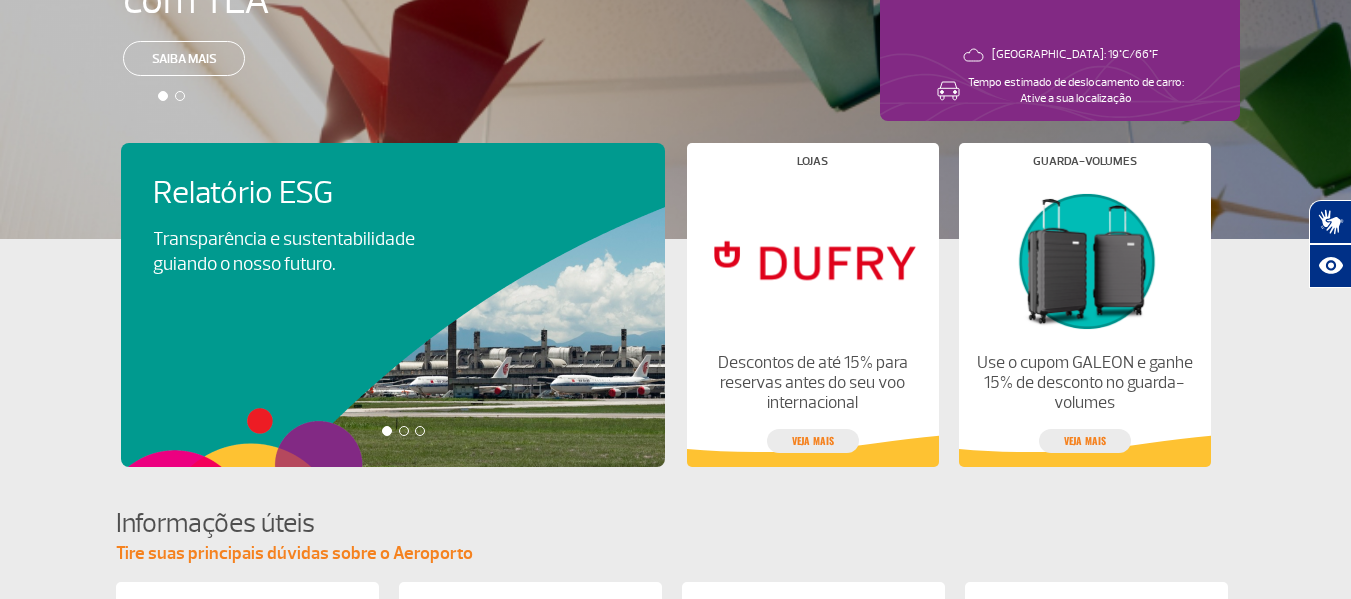 drag, startPoint x: 518, startPoint y: 357, endPoint x: 252, endPoint y: 382, distance: 267.17224 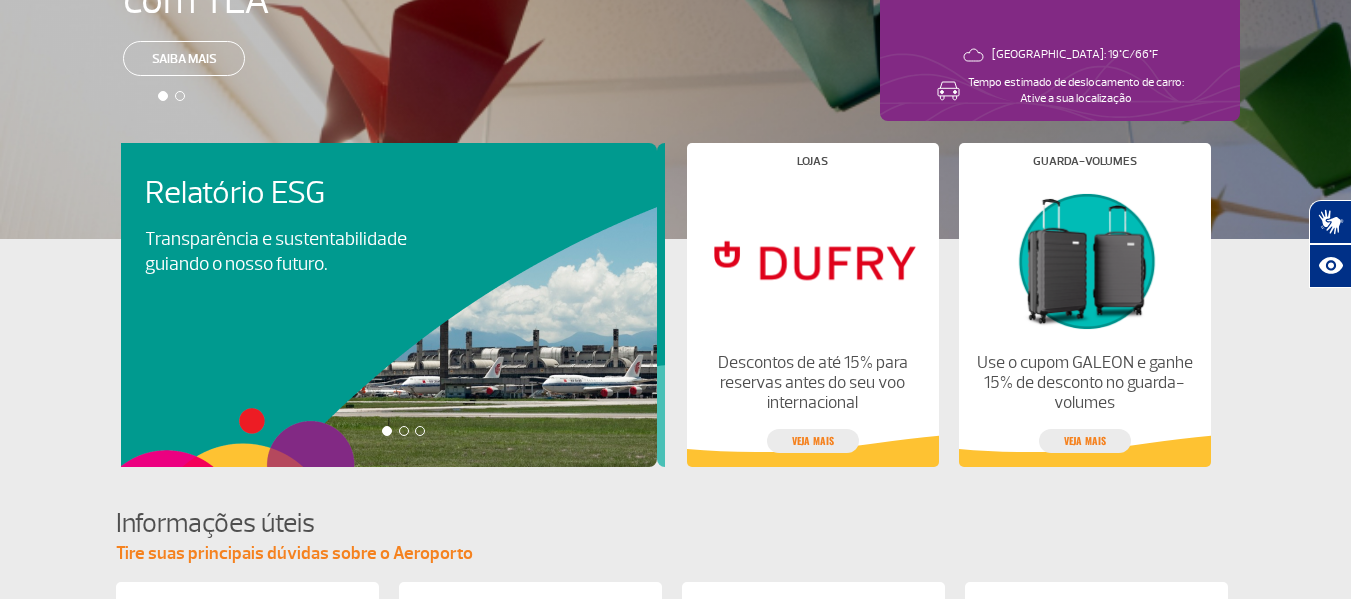 scroll, scrollTop: 0, scrollLeft: 0, axis: both 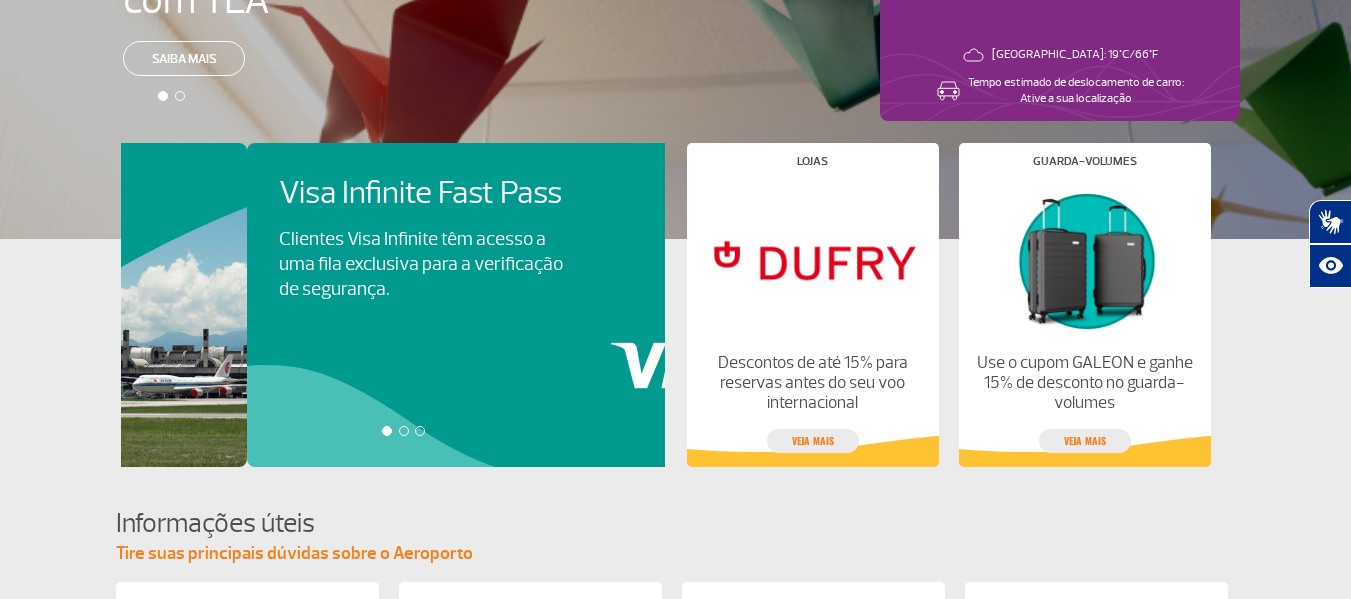 drag, startPoint x: 550, startPoint y: 341, endPoint x: 119, endPoint y: 368, distance: 431.84488 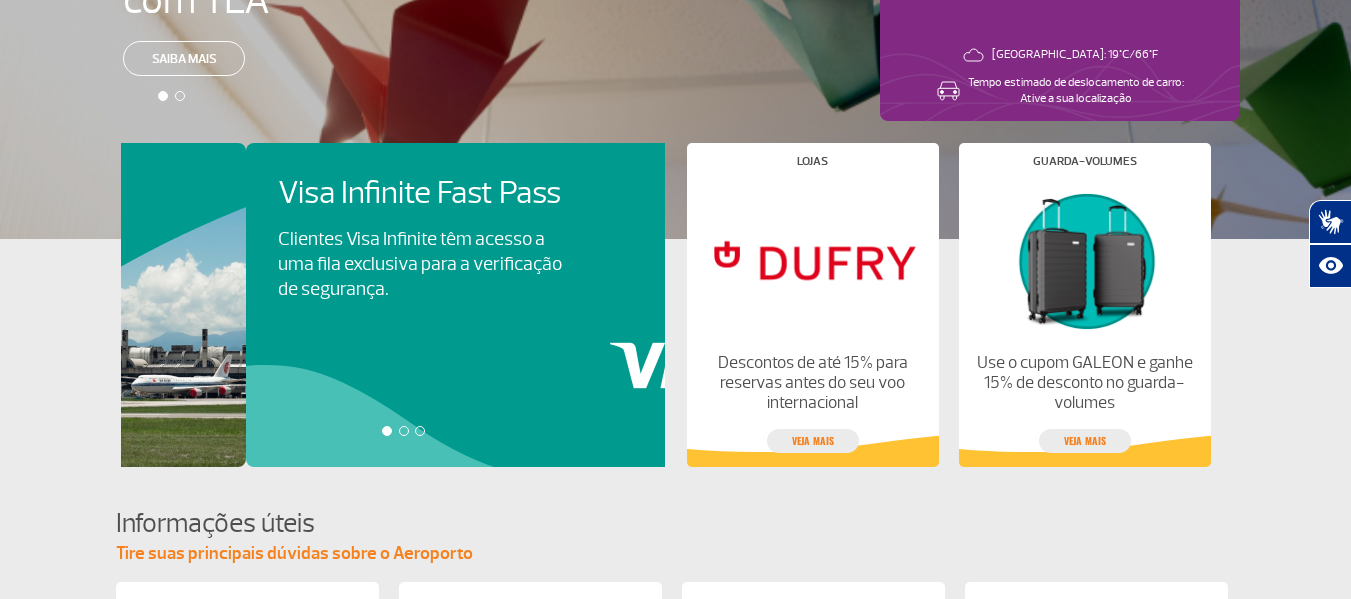 click on "Relatório ESG   Transparência e sustentabilidade guiando o nosso futuro.   Visa Infinite Fast Pass   Clientes Visa Infinite têm acesso a uma fila exclusiva para a verificação de segurança.   Guia do Passageiro   Confira aqui o passo a passo para voos domésticos e internacionais" 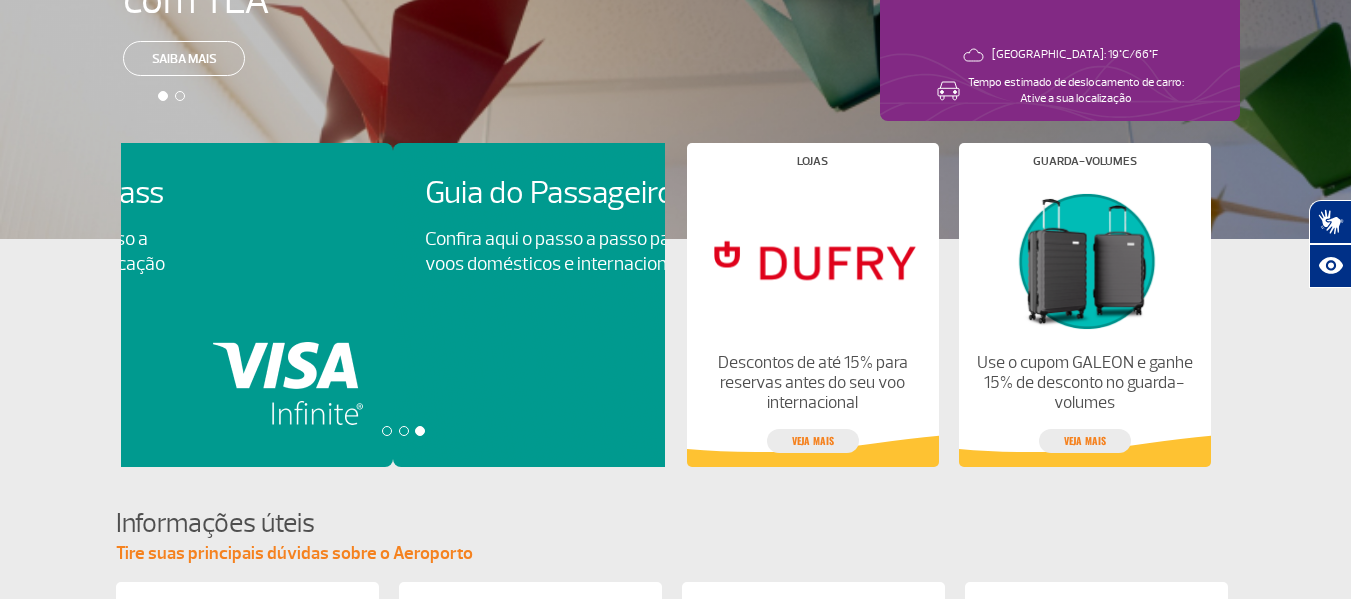 drag, startPoint x: 476, startPoint y: 301, endPoint x: 279, endPoint y: 319, distance: 197.82063 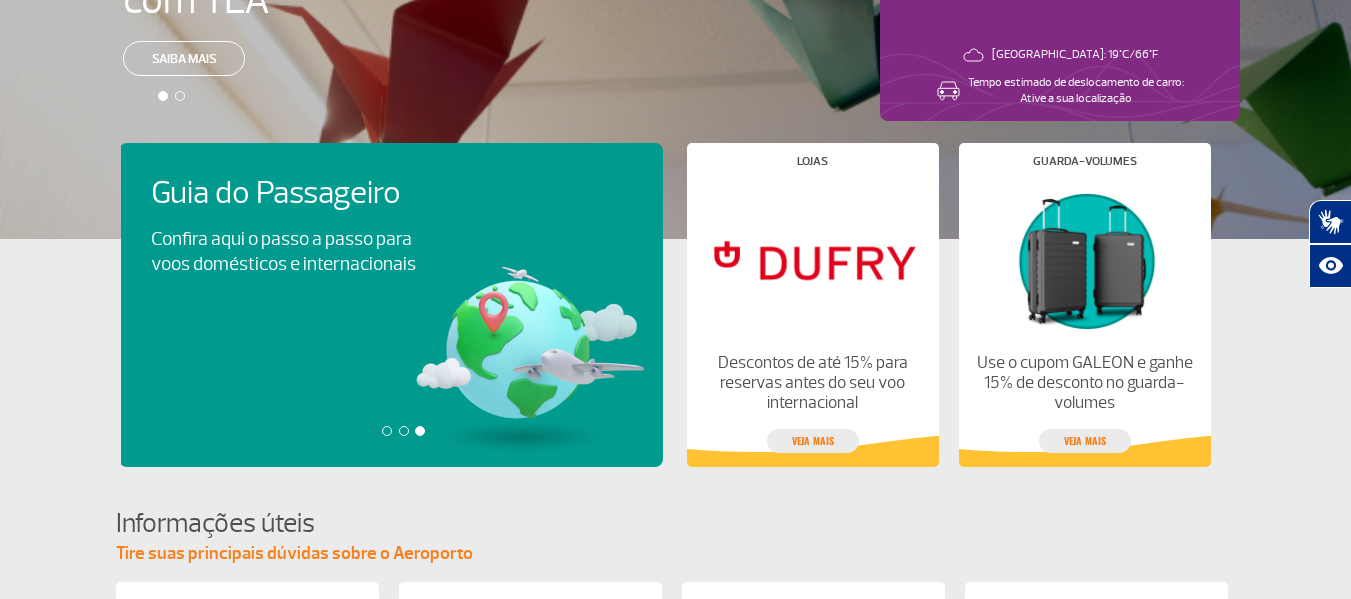 drag, startPoint x: 545, startPoint y: 306, endPoint x: 24, endPoint y: 323, distance: 521.2773 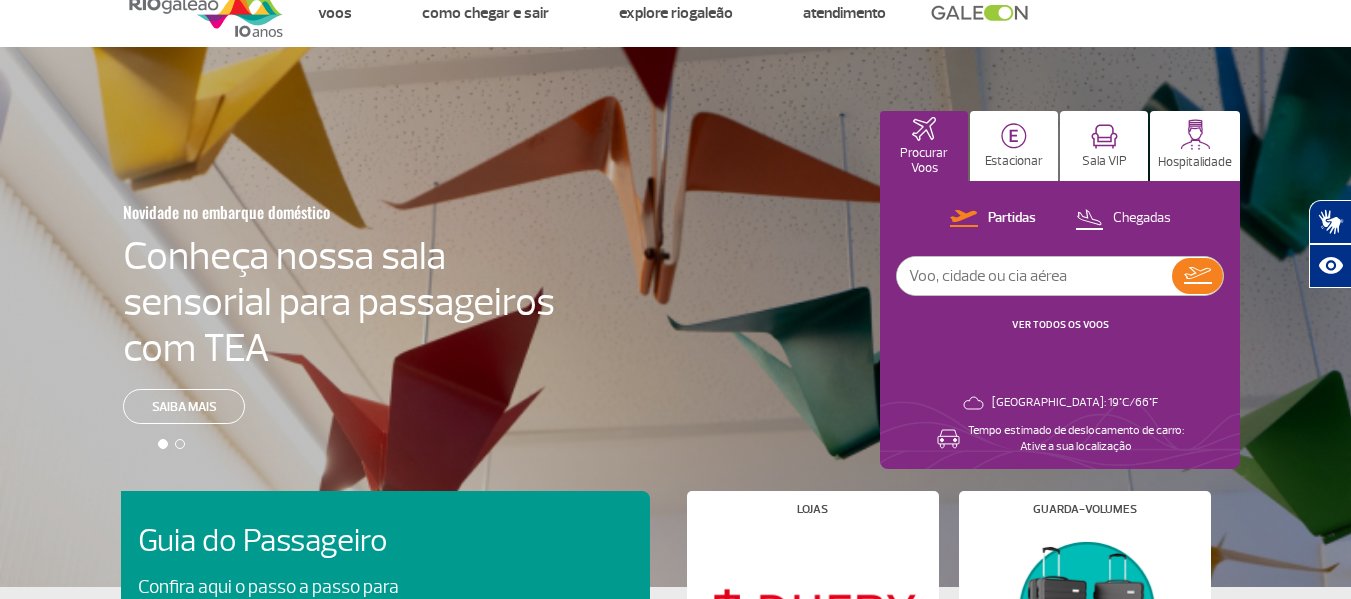 scroll, scrollTop: 0, scrollLeft: 0, axis: both 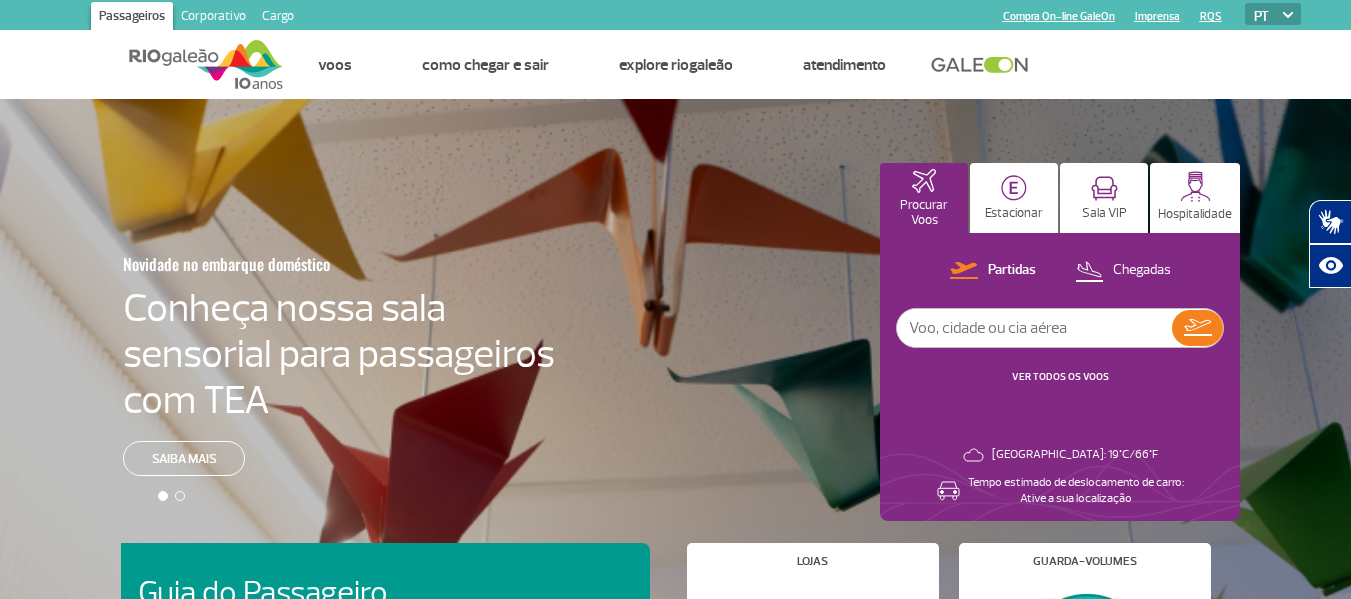 click on "Página inicial   Painel de voos   Companhias Aéreas   Destinos   Voos   Painel de voos   Companhias Aéreas   Destinos   Como chegar e sair   Painel de voos   Companhias Aéreas   Destinos   Explore RIOgaleão   Painel de voos   Companhias Aéreas   Destinos   Atendimento   Painel de voos   Companhias Aéreas   Destinos   PT   ENG   ESP   Passageiros   Página inicial   Voos   Como chegar e sair   Explore RIOgaleão   Atendimento   Corporativo   Página inicial   Quem Somos   Trabalhe Conosco   Negócios   Imprensa   Cargo   Página inicial   Riogaleão Cargo   Soluções Cargo   Performance   Atendimento   Tarifas   Compra On-line GaleOn   Imprensa   RQS   Compra On-line GaleOn   Imprensa   RQS" at bounding box center (676, 64) 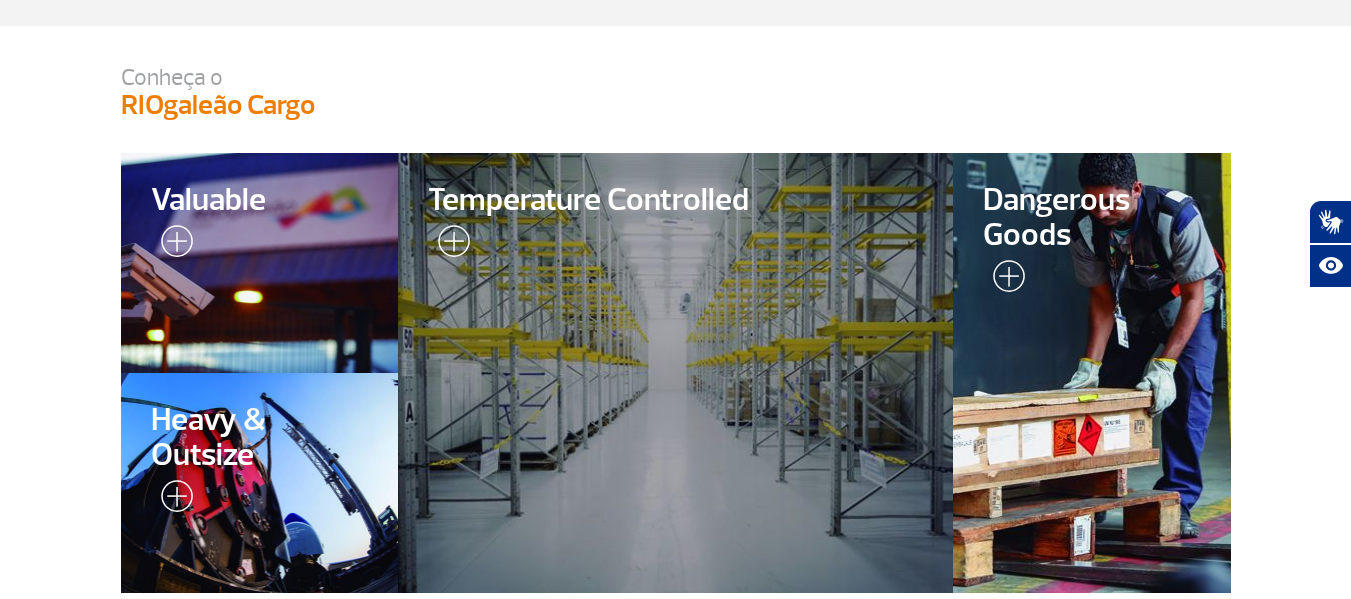 scroll, scrollTop: 700, scrollLeft: 0, axis: vertical 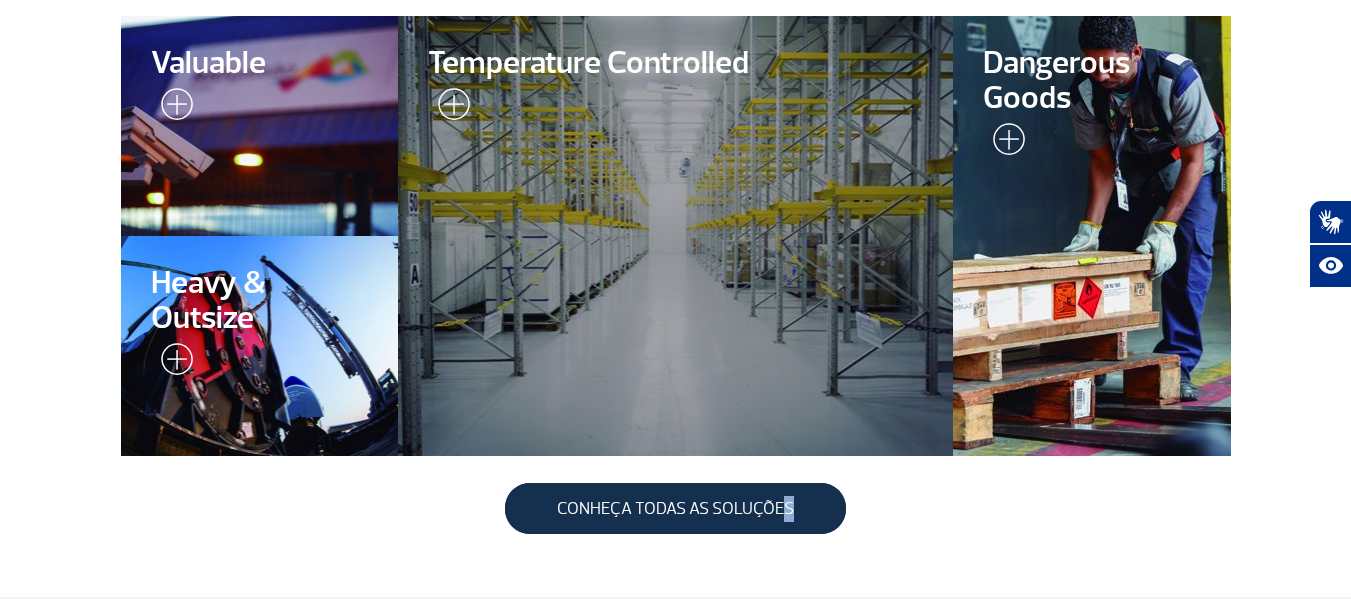 drag, startPoint x: 778, startPoint y: 511, endPoint x: 762, endPoint y: 512, distance: 16.03122 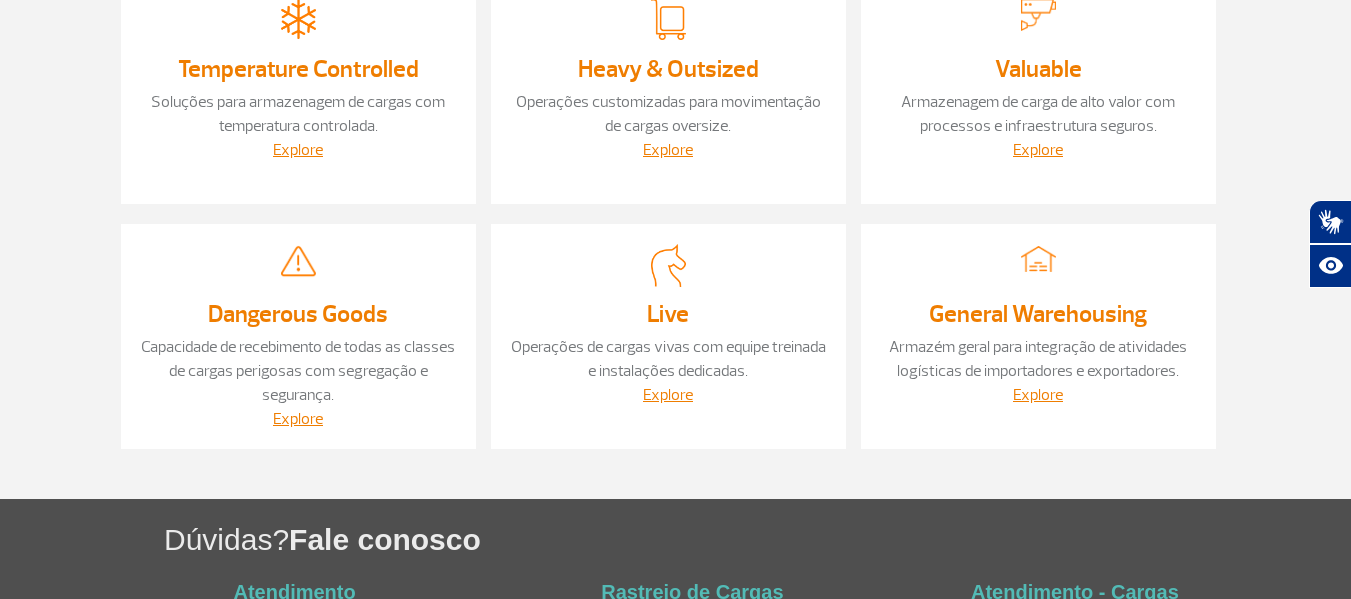 scroll, scrollTop: 0, scrollLeft: 0, axis: both 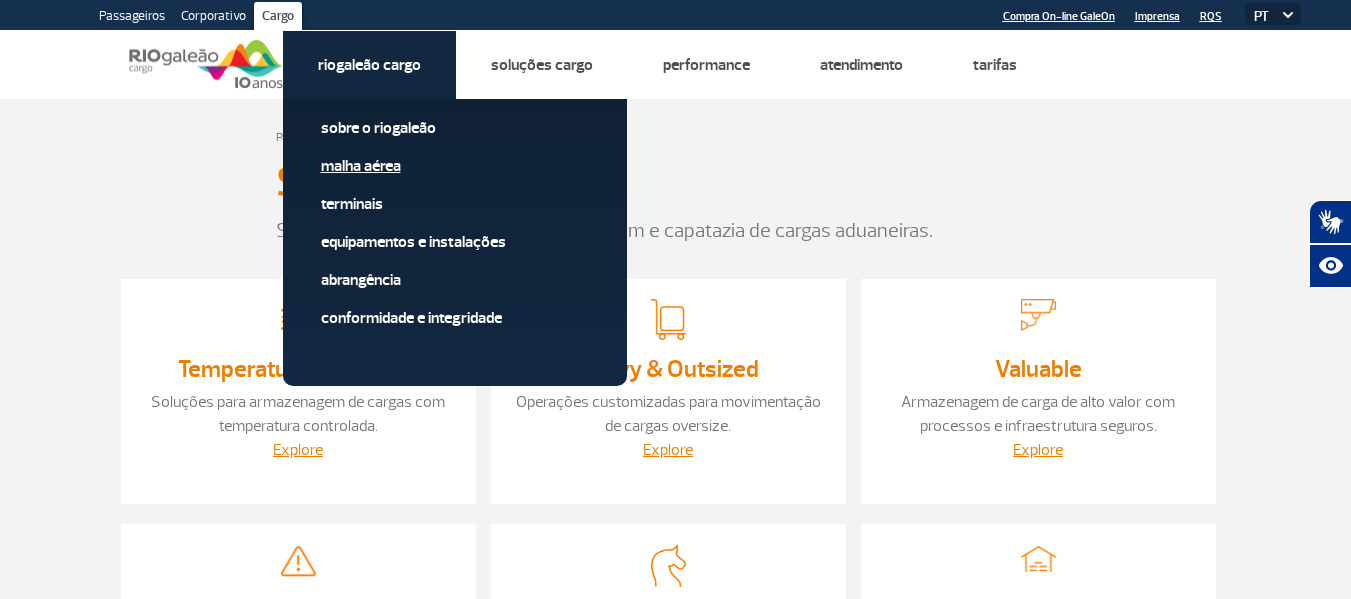 click on "Malha Aérea" at bounding box center [455, 166] 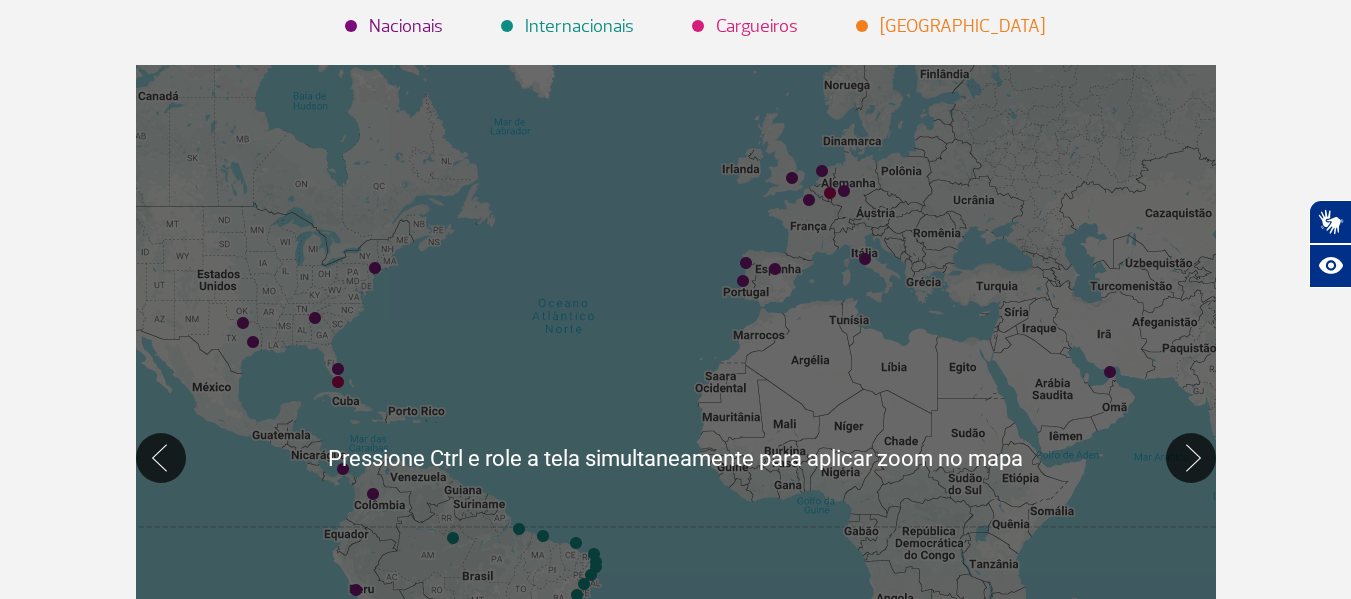 scroll, scrollTop: 400, scrollLeft: 0, axis: vertical 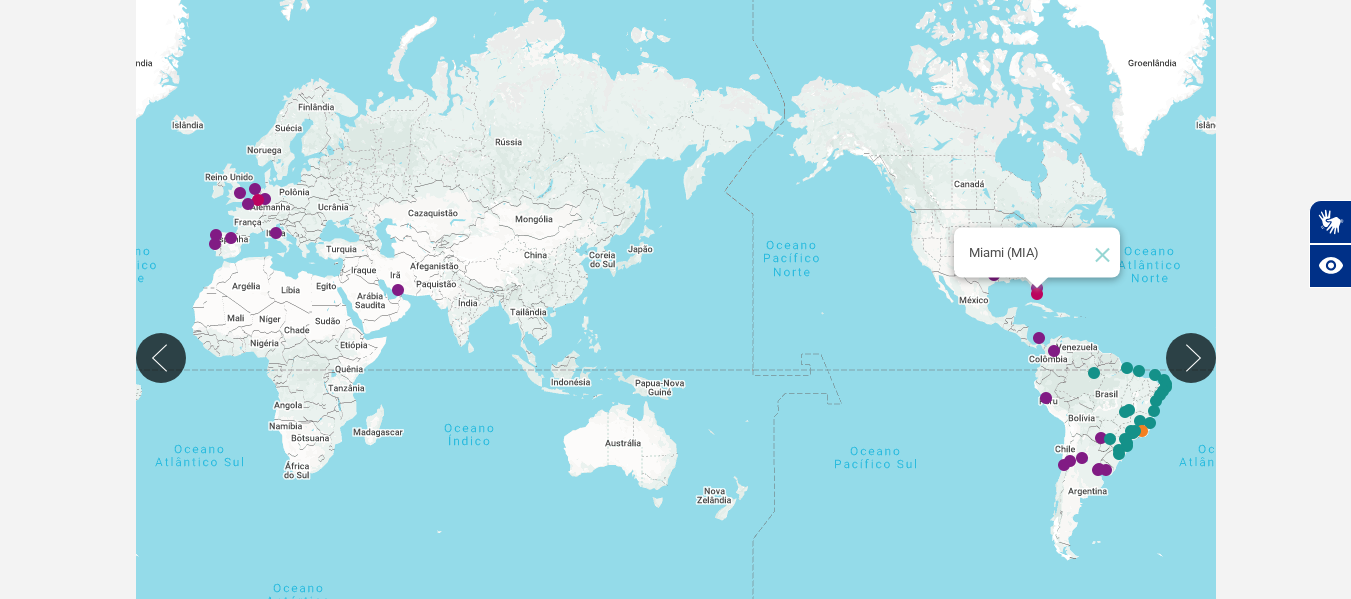drag, startPoint x: 570, startPoint y: 269, endPoint x: 1081, endPoint y: 268, distance: 511.00098 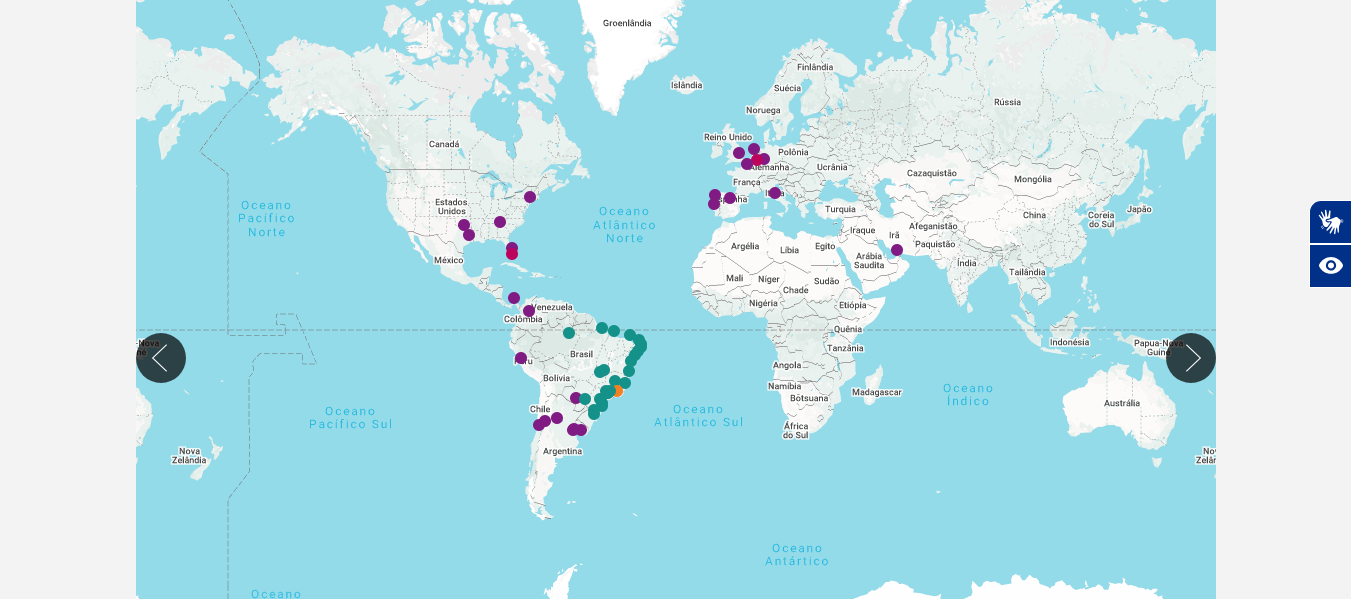 drag, startPoint x: 640, startPoint y: 226, endPoint x: 936, endPoint y: 211, distance: 296.37982 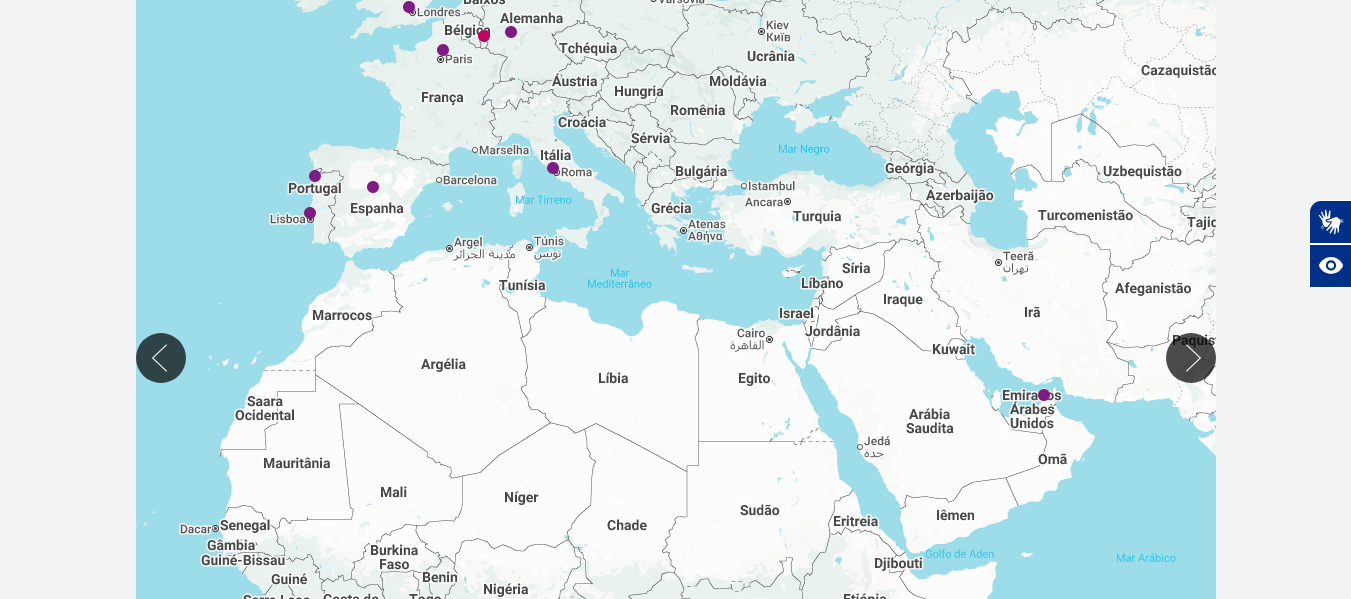 drag, startPoint x: 638, startPoint y: 219, endPoint x: 700, endPoint y: 267, distance: 78.40918 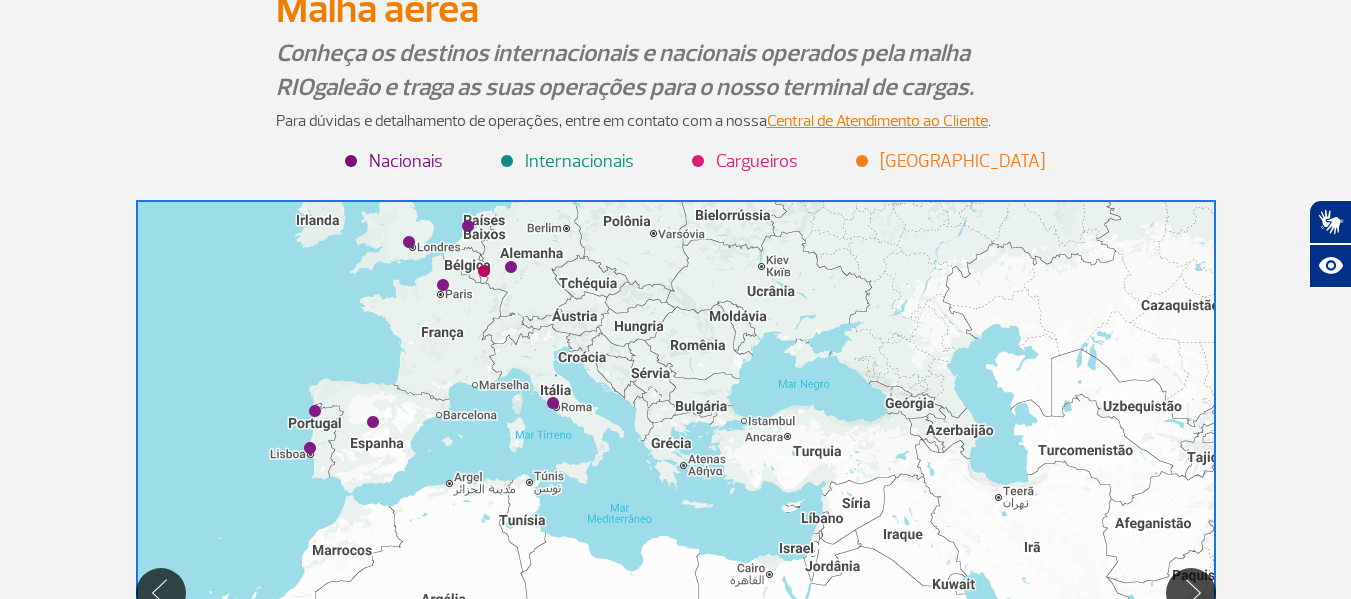 scroll, scrollTop: 200, scrollLeft: 0, axis: vertical 